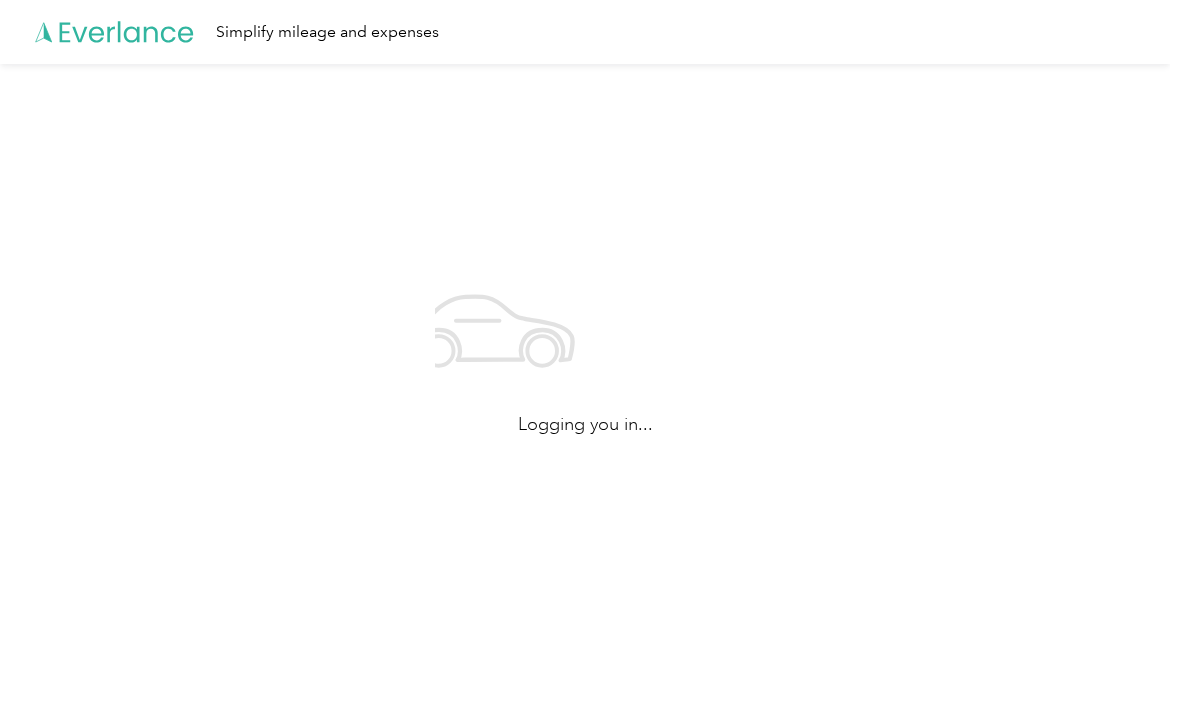 scroll, scrollTop: 0, scrollLeft: 0, axis: both 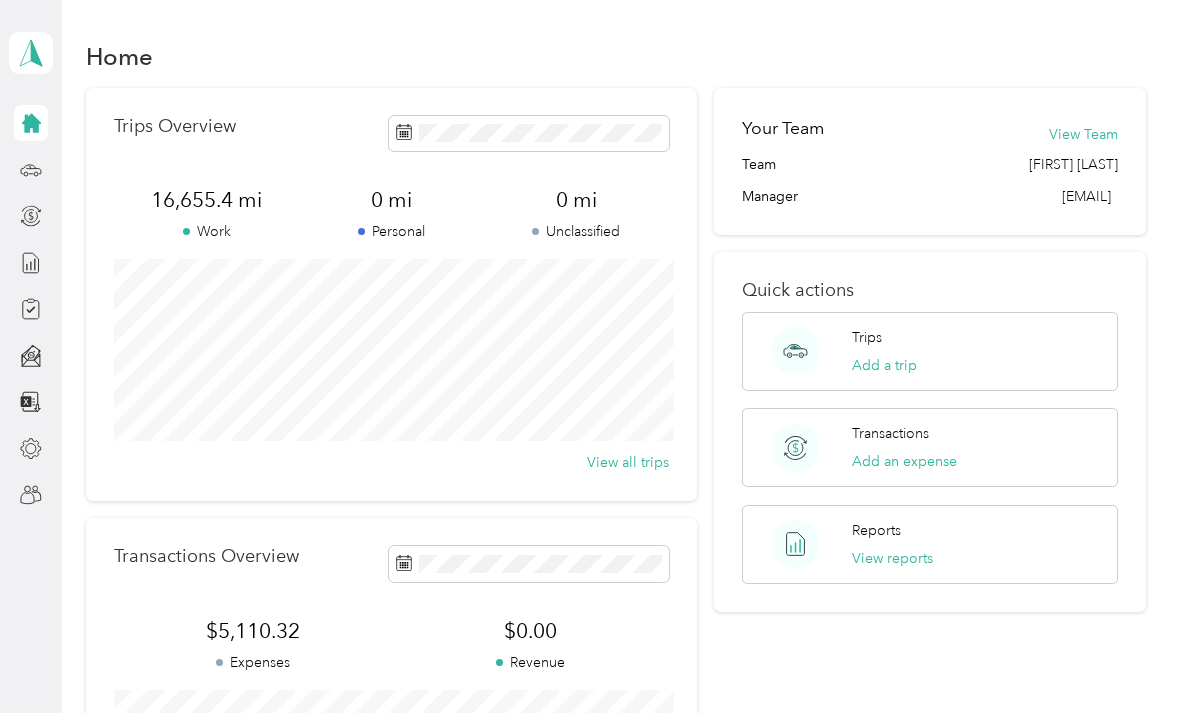 click on "View Team" at bounding box center [1083, 134] 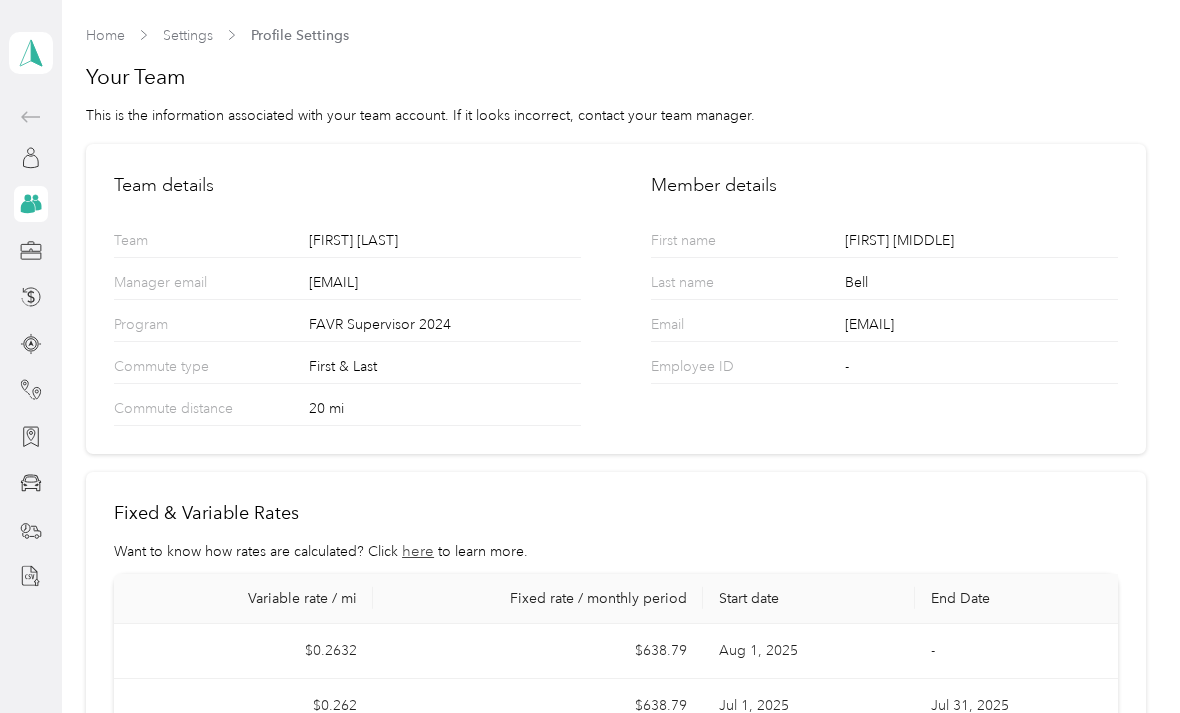 scroll, scrollTop: 0, scrollLeft: 0, axis: both 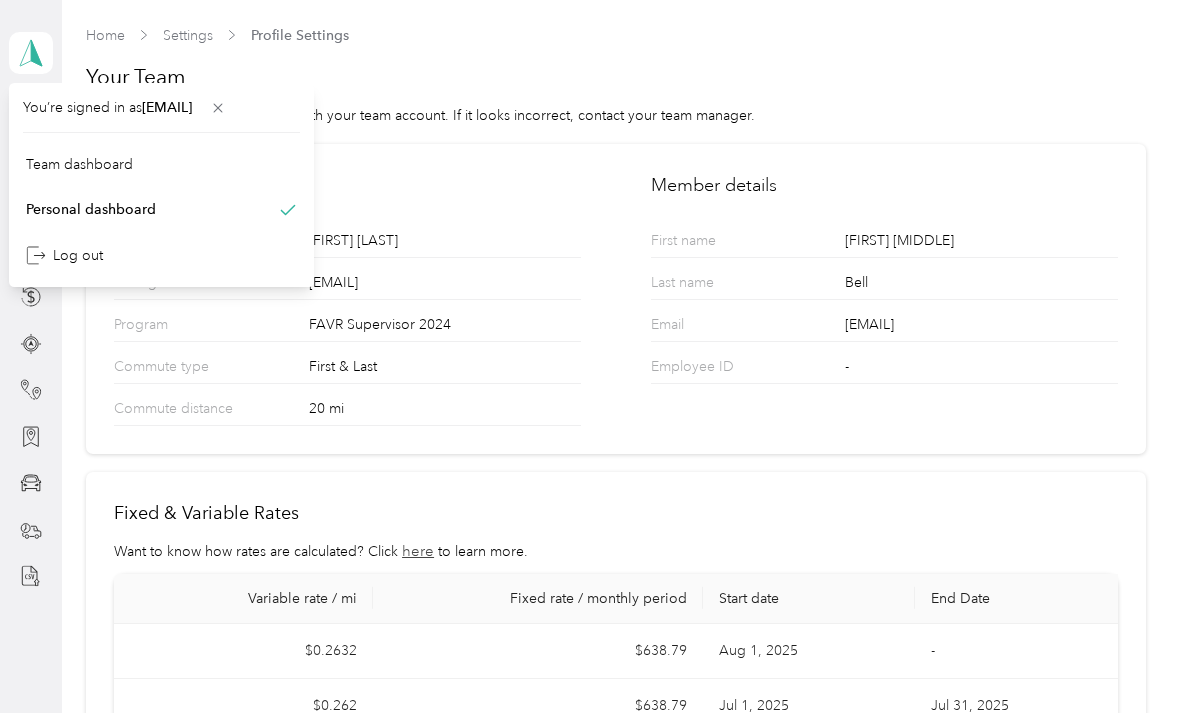 click on "Team dashboard" at bounding box center (79, 164) 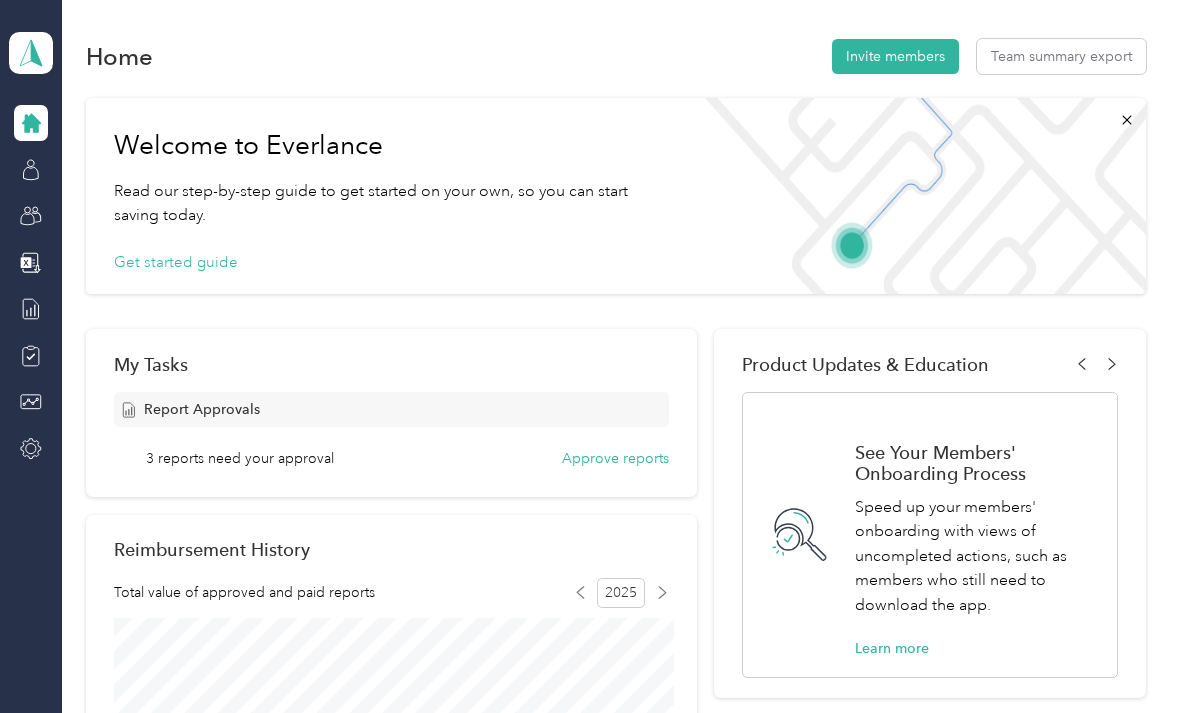click on "Approve reports" at bounding box center (615, 458) 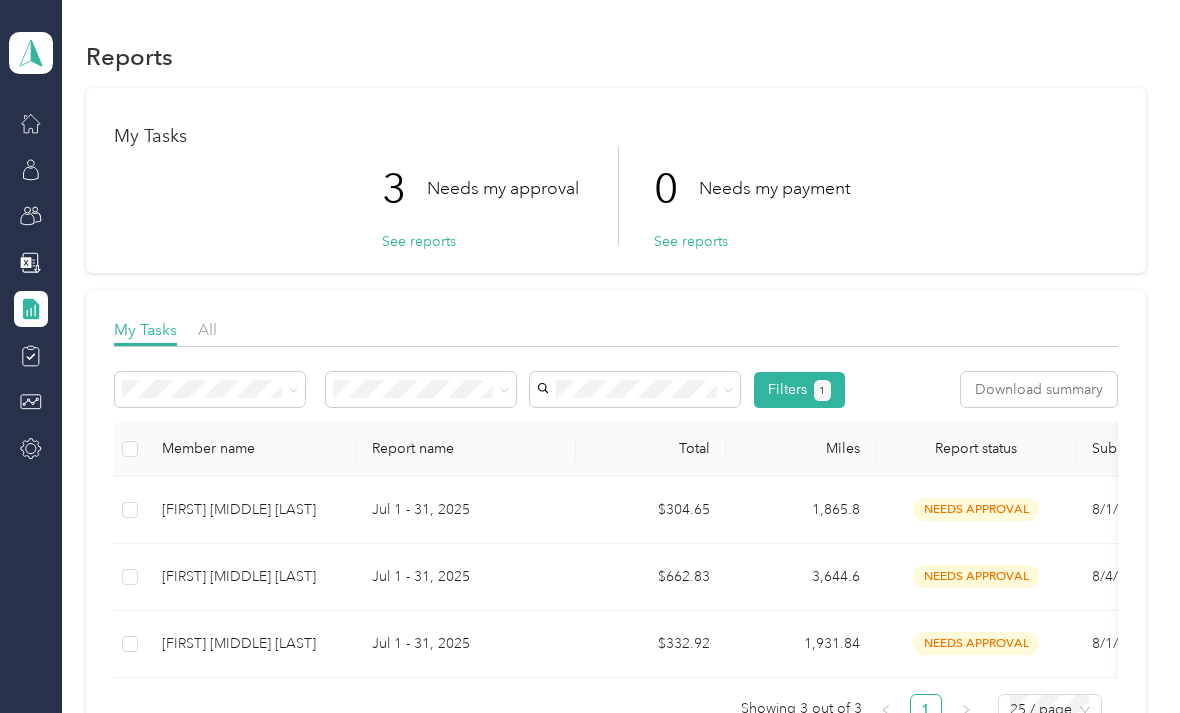click at bounding box center (130, 449) 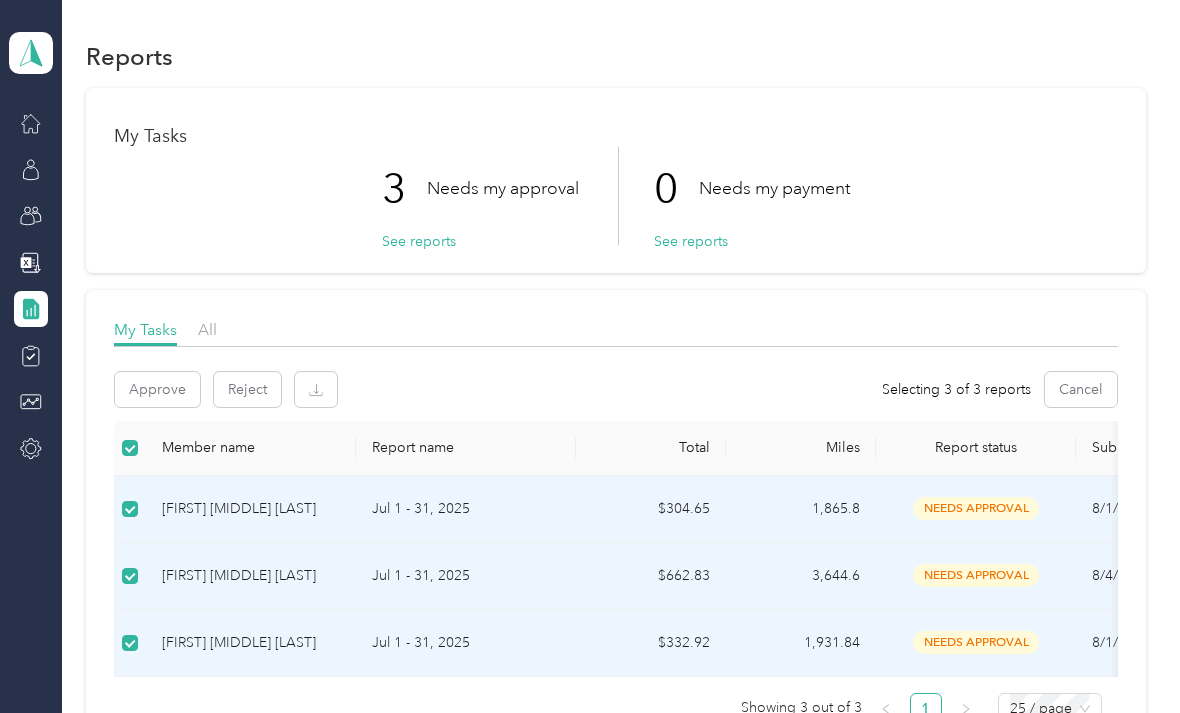 click on "Approve" at bounding box center [157, 389] 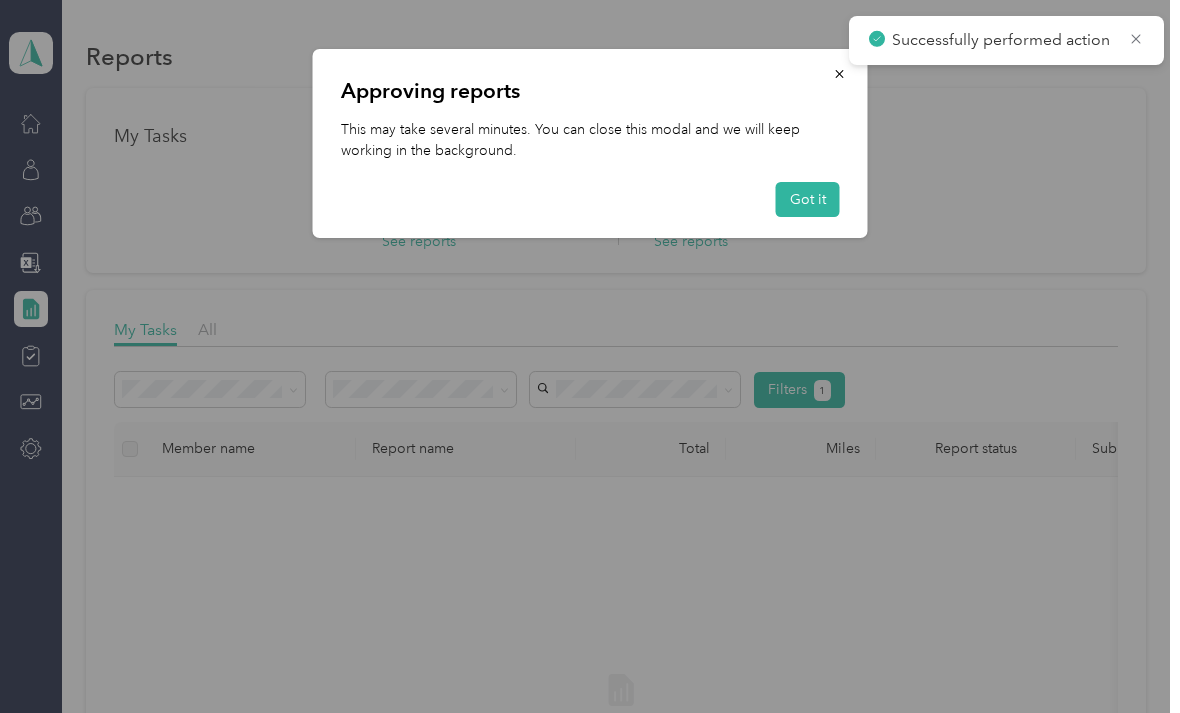 click on "Got it" at bounding box center [808, 199] 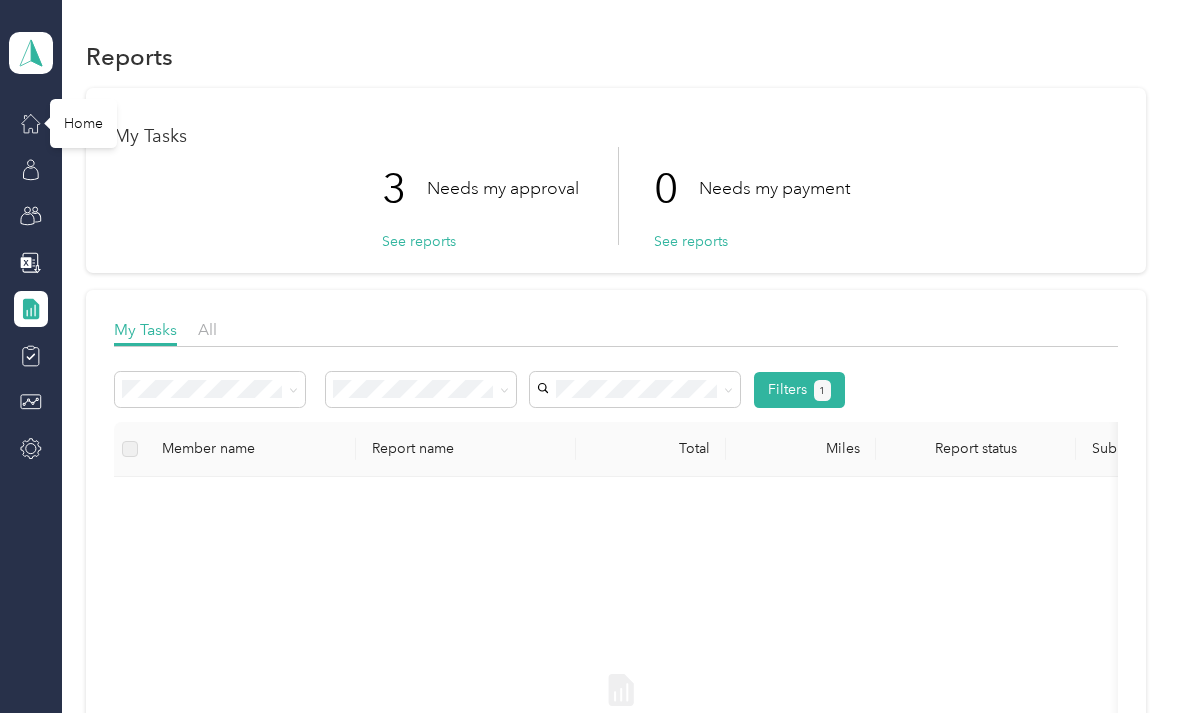 click on "Home" at bounding box center [83, 123] 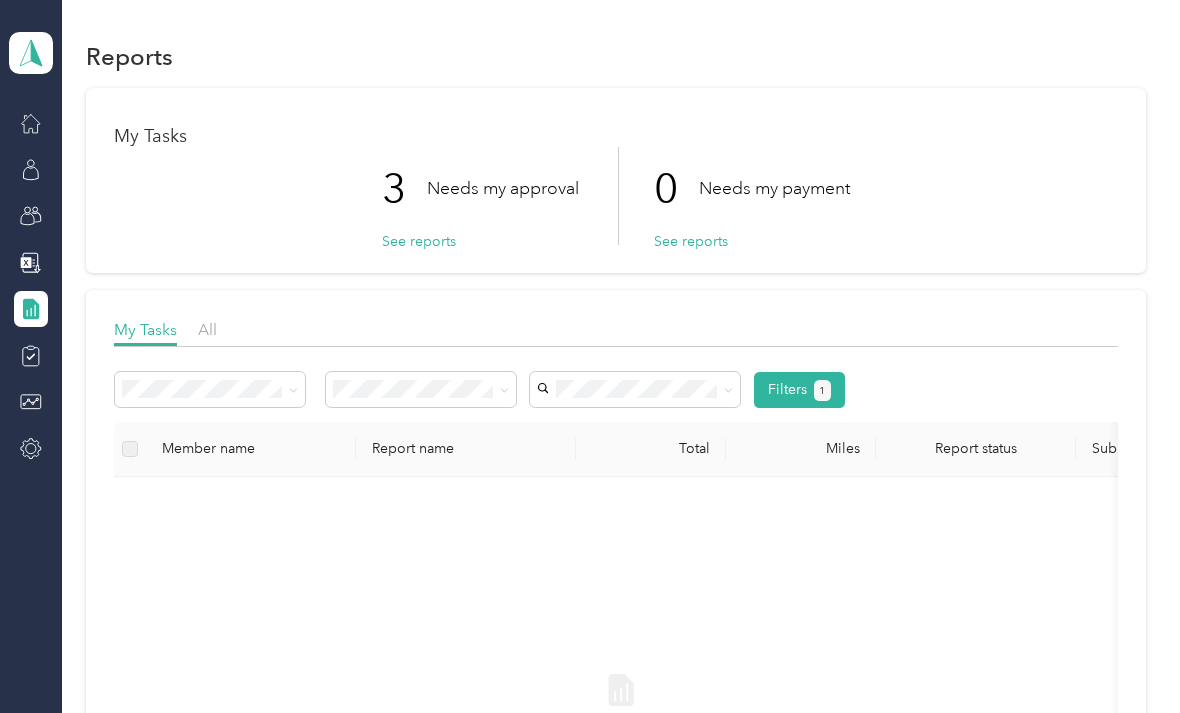 click on "My Tasks 3 Needs my approval See reports   0 Needs my payment See reports" at bounding box center [615, 180] 